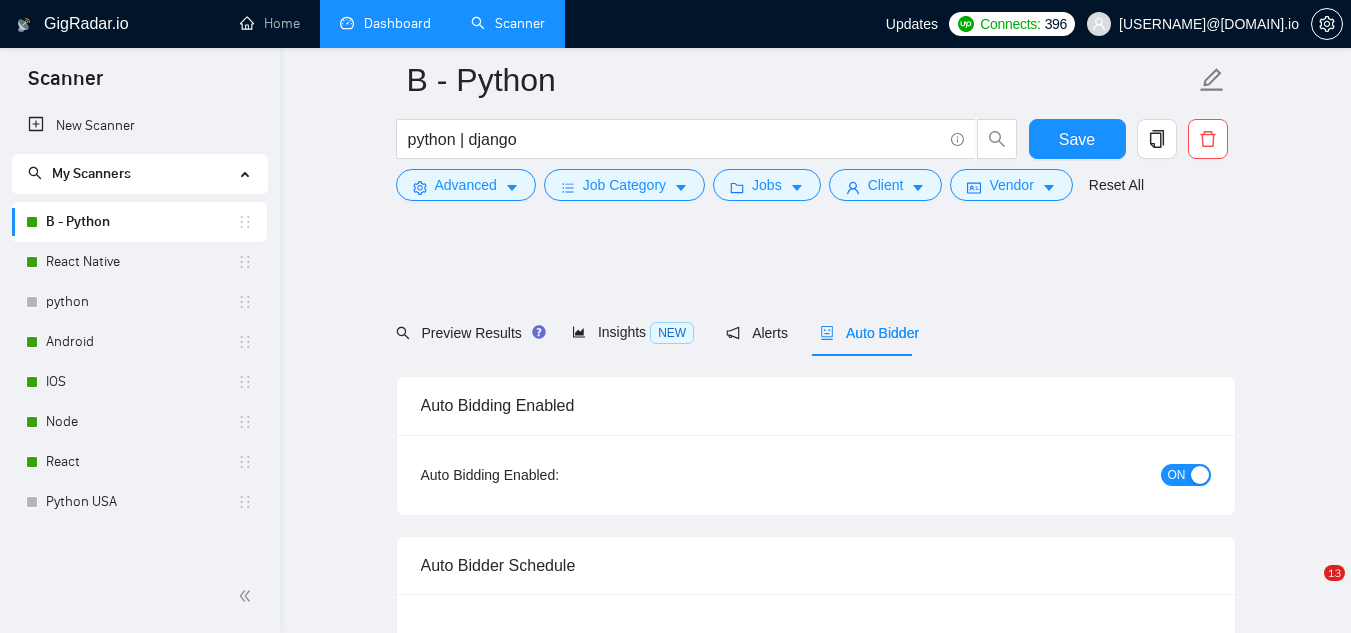 scroll, scrollTop: 1400, scrollLeft: 0, axis: vertical 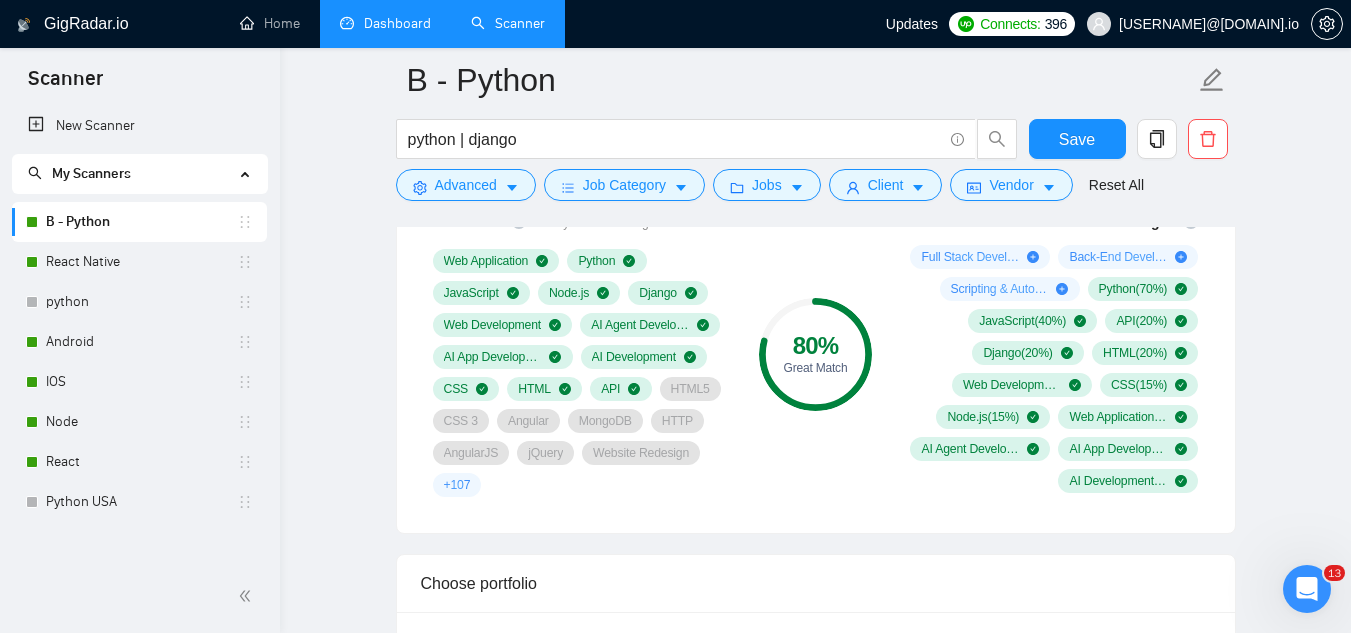 click on "Dashboard" at bounding box center (385, 23) 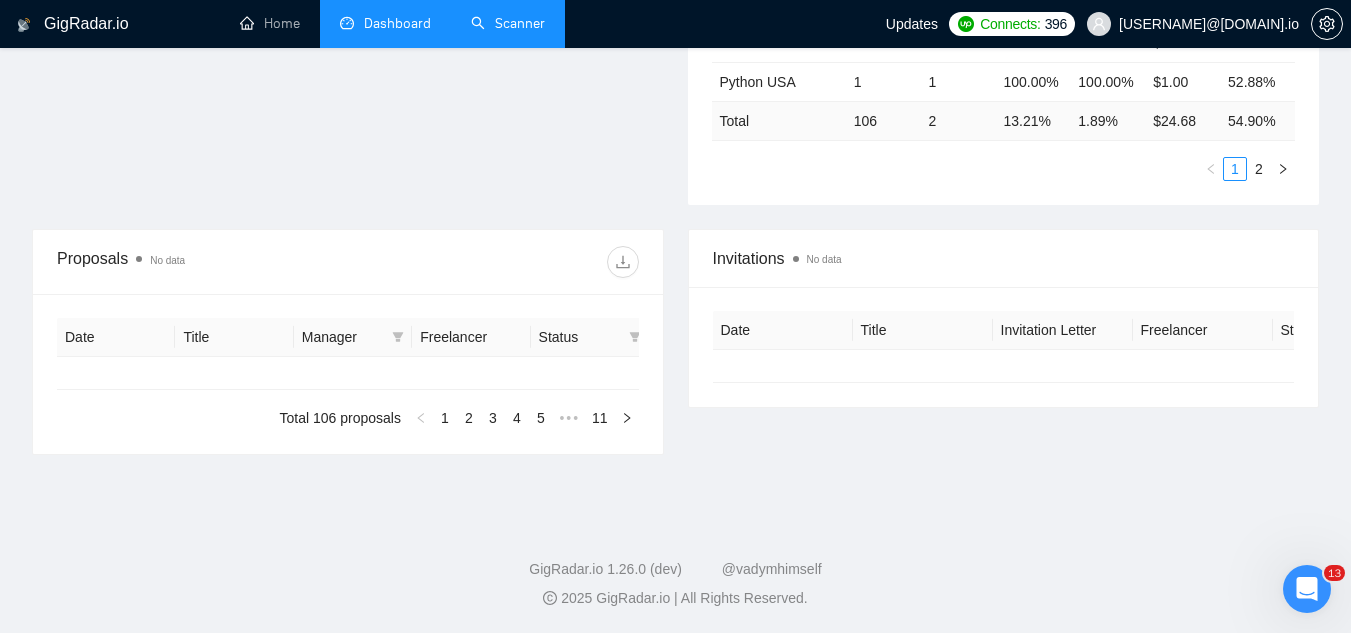 type on "[YEAR]-[MONTH]-[DAY]" 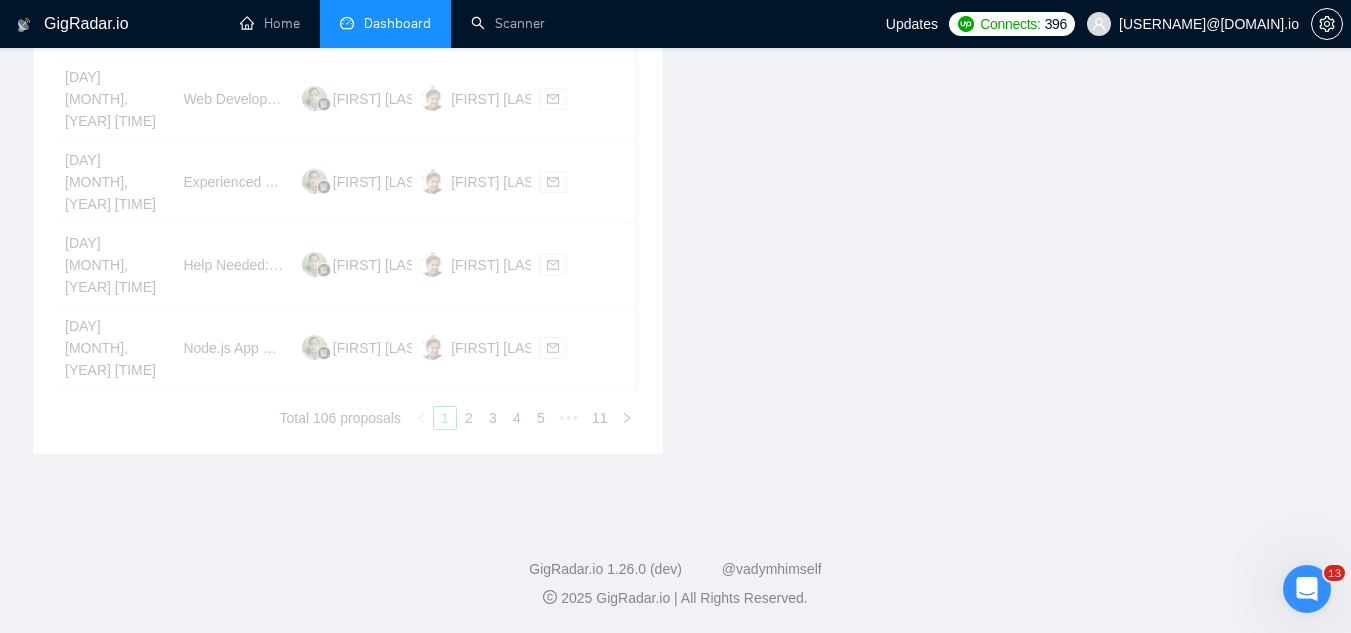 scroll, scrollTop: 560, scrollLeft: 0, axis: vertical 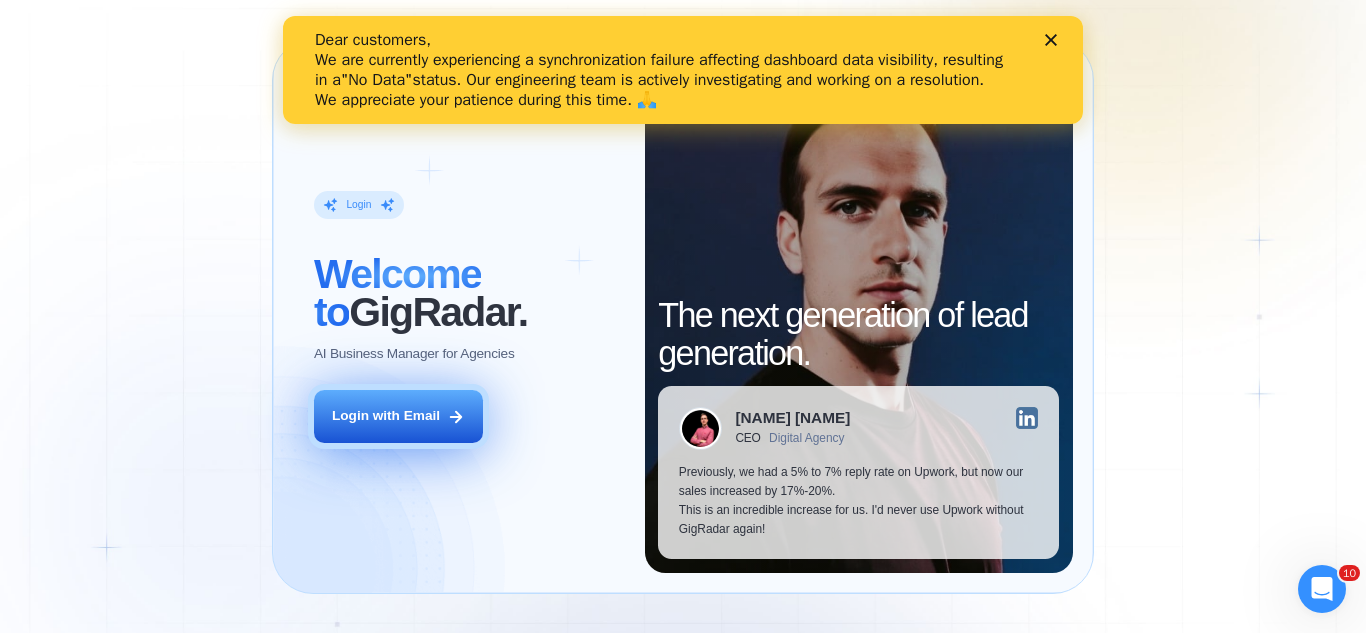 click on "Login with Email" at bounding box center [386, 416] 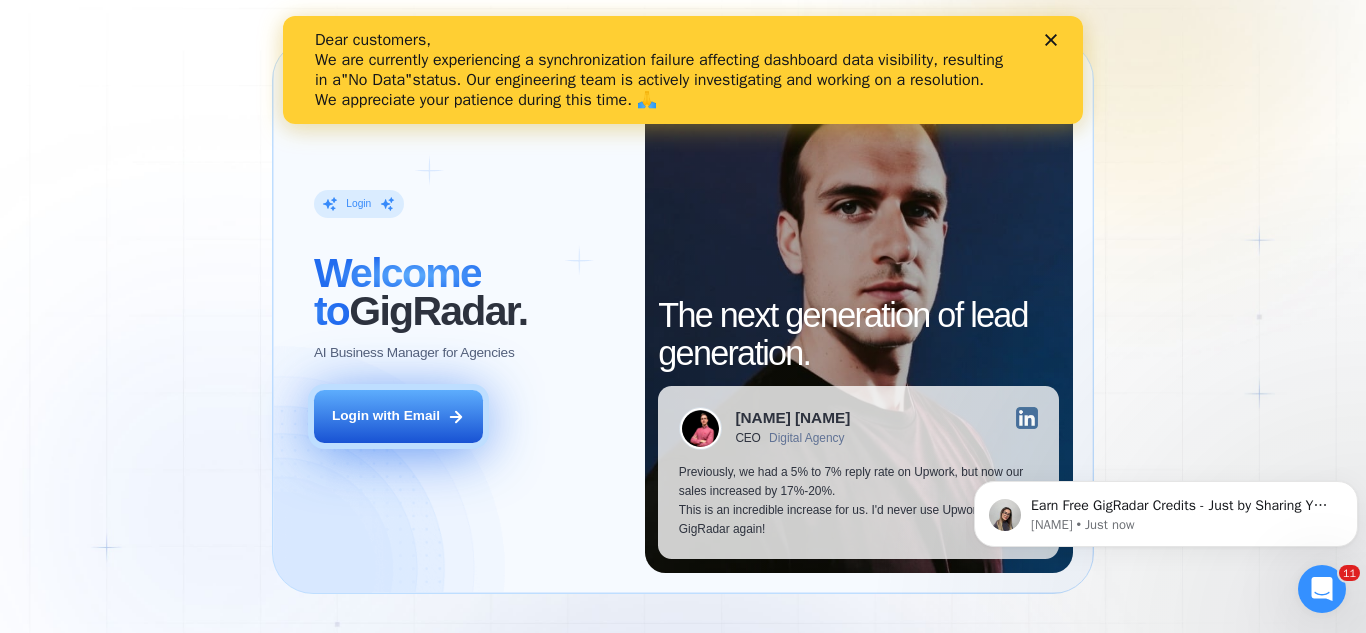 scroll, scrollTop: 0, scrollLeft: 0, axis: both 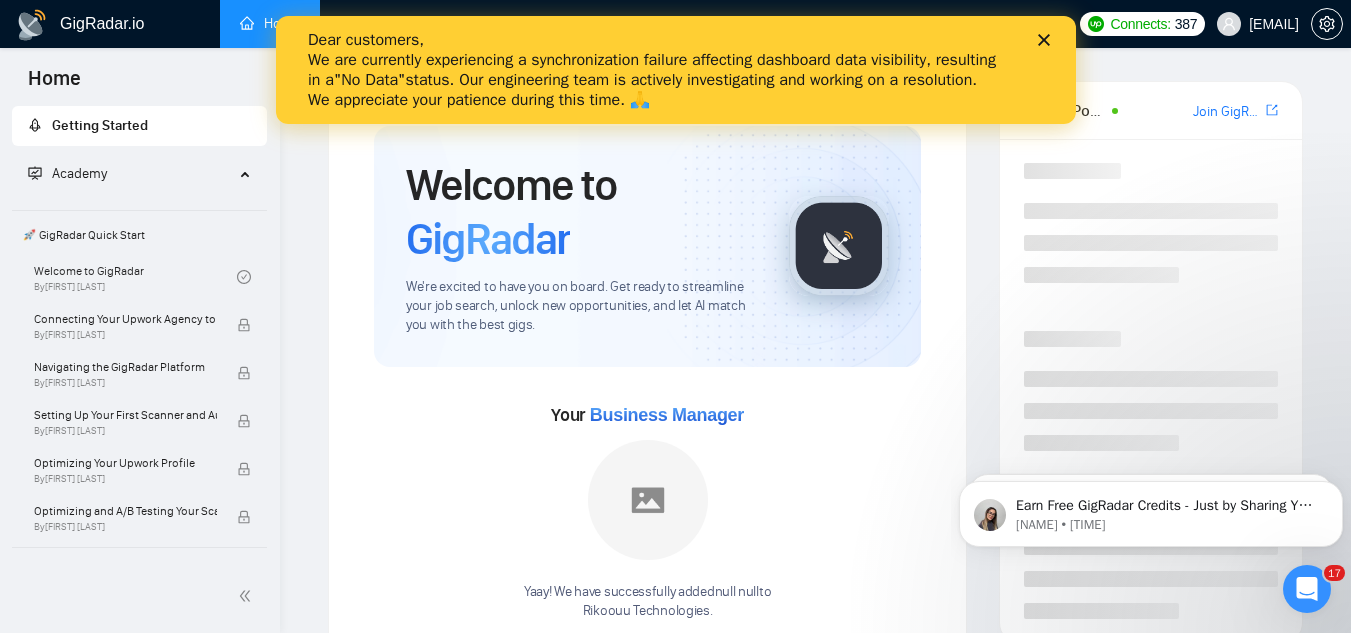click 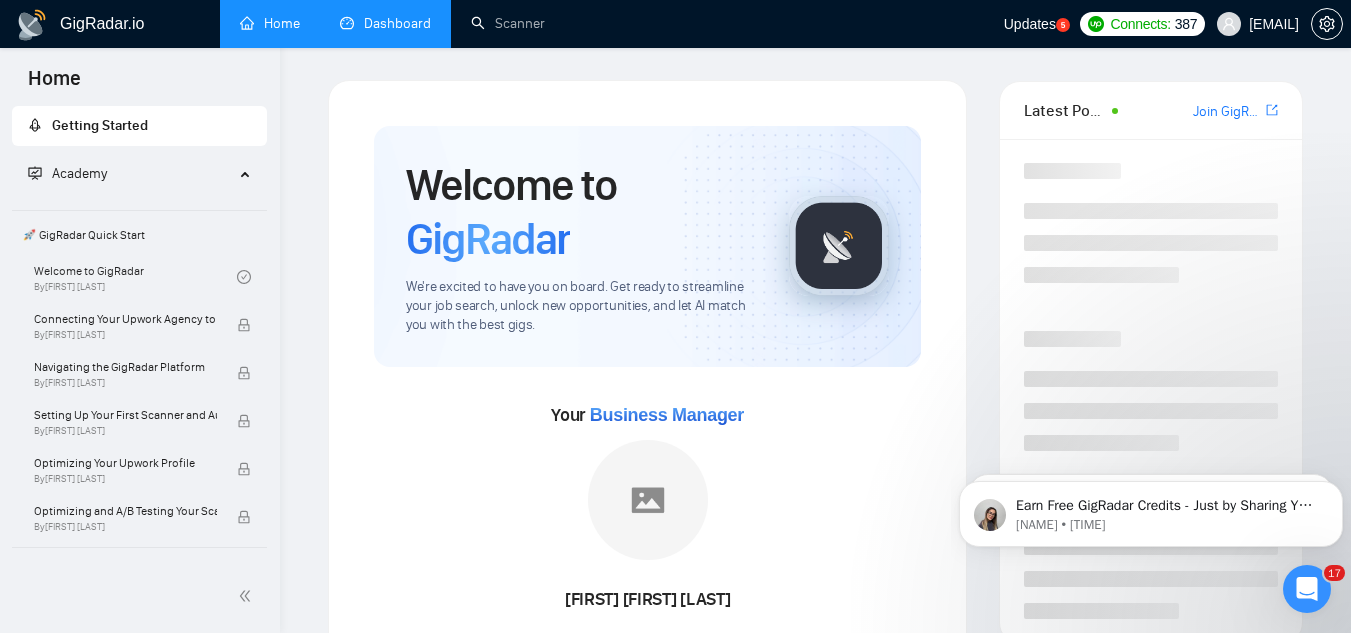 click on "Dashboard" at bounding box center [385, 23] 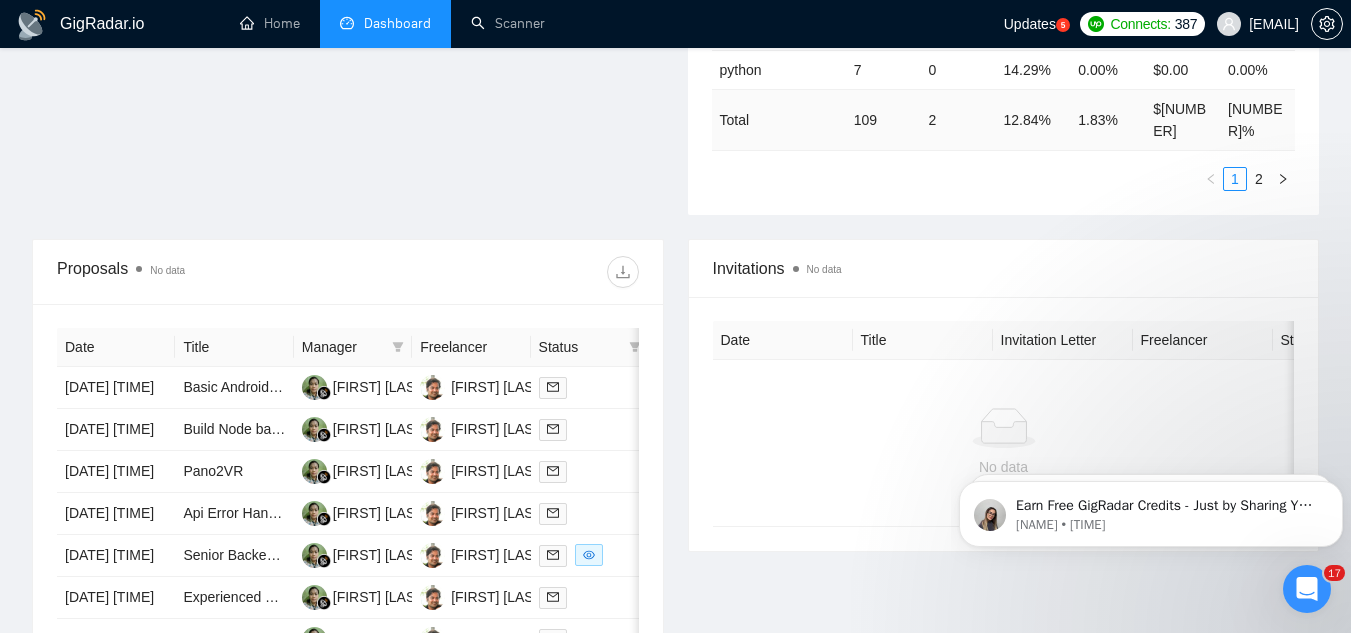 scroll, scrollTop: 700, scrollLeft: 0, axis: vertical 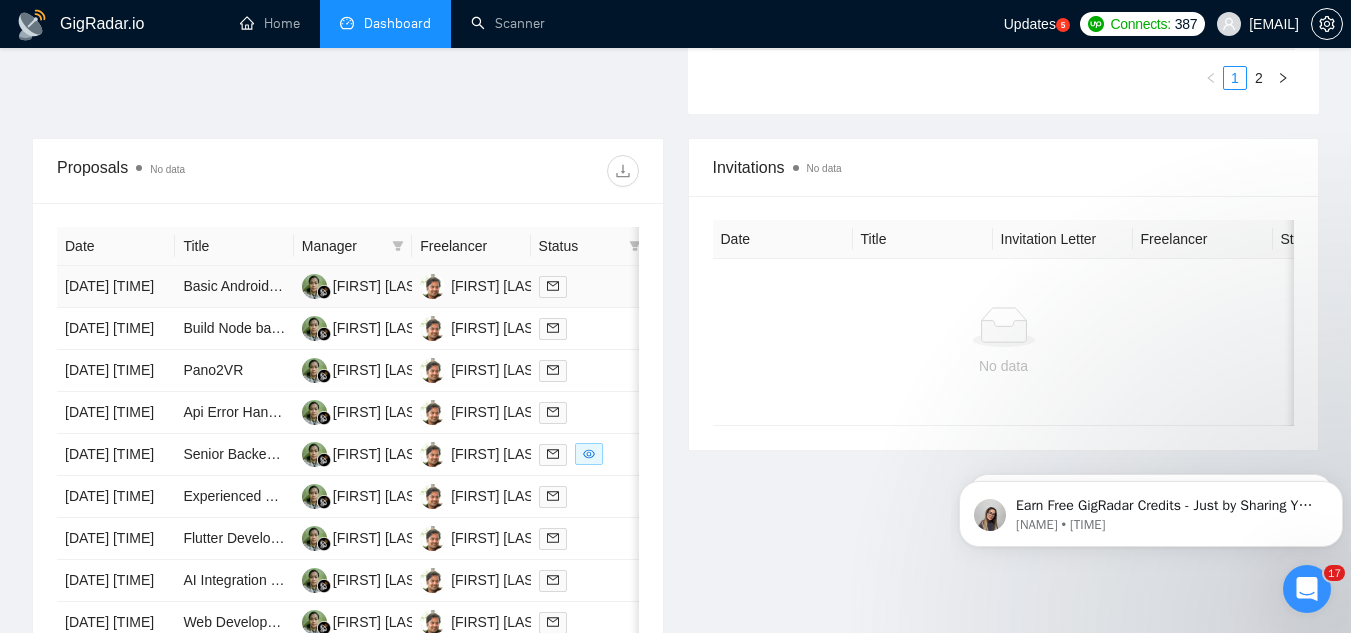click on "Basic Android App" at bounding box center (234, 287) 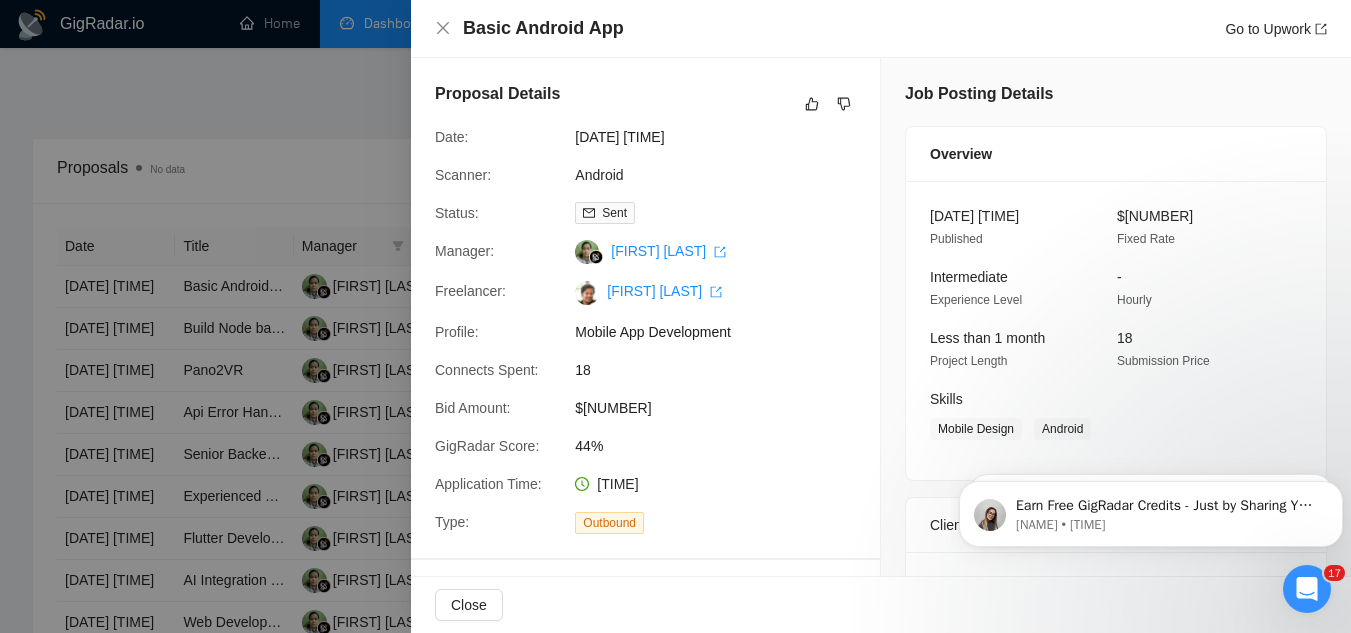 scroll, scrollTop: 400, scrollLeft: 0, axis: vertical 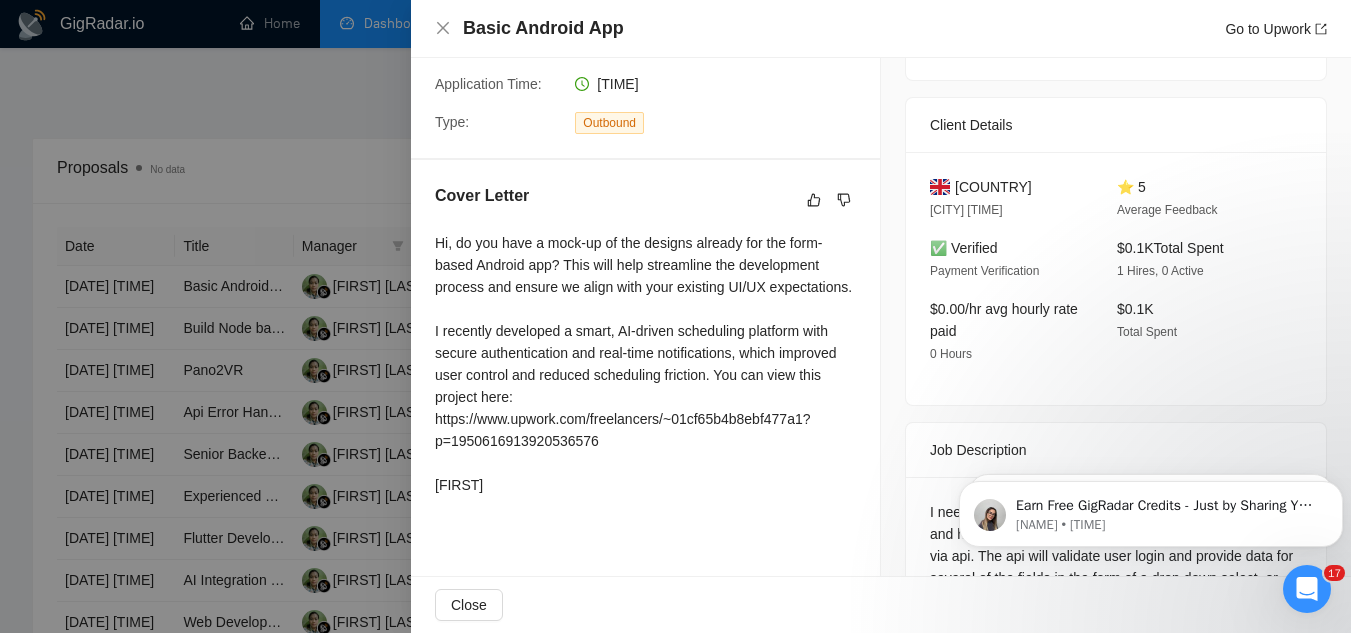 click at bounding box center [675, 316] 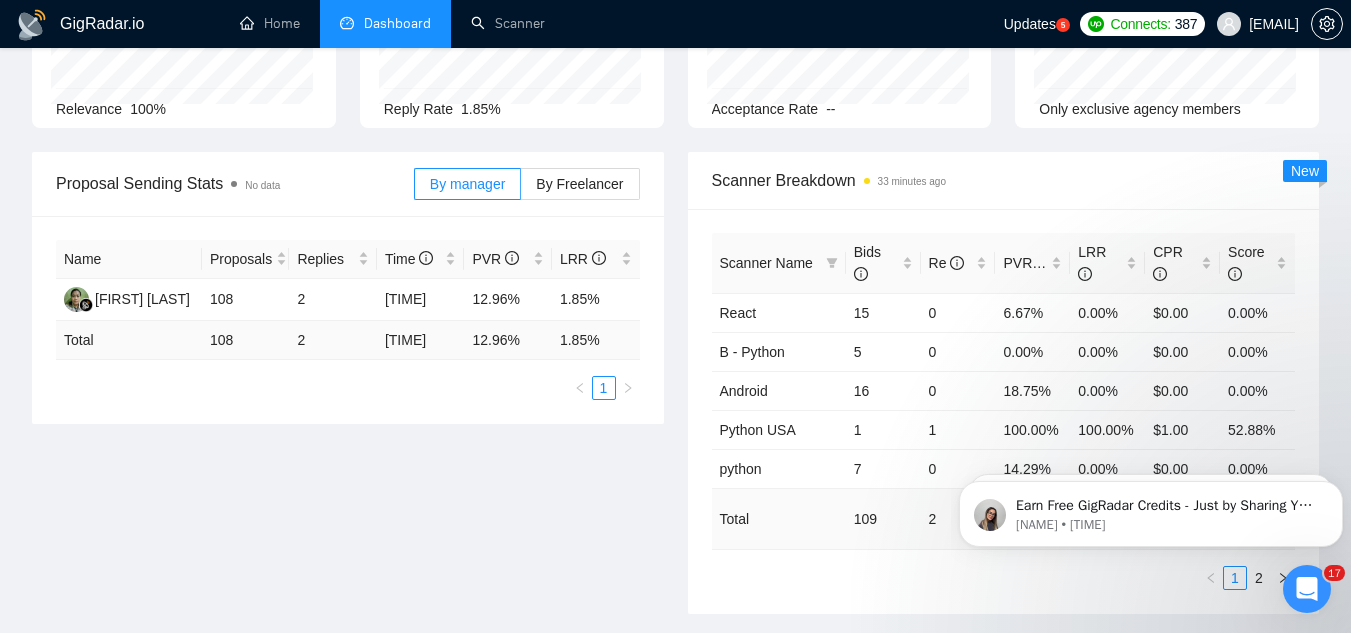 scroll, scrollTop: 0, scrollLeft: 0, axis: both 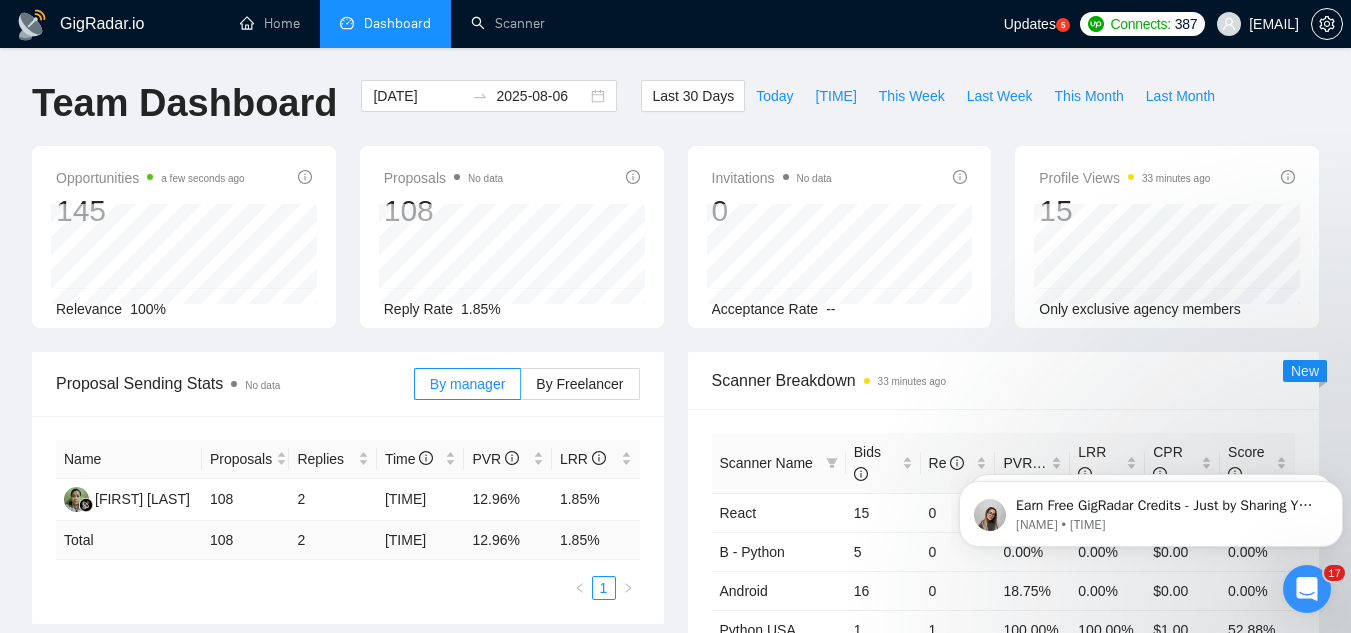 click on "[USERNAME]@[DOMAIN].io" at bounding box center [1258, 24] 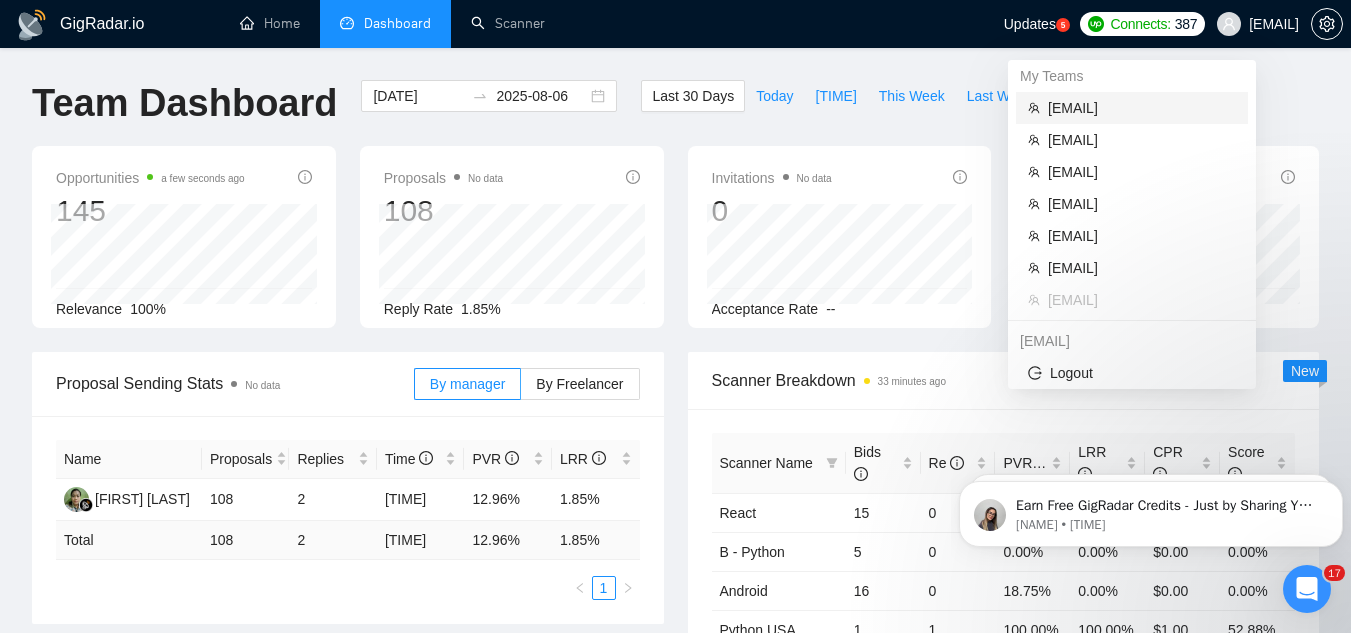 click on "[USERNAME]@[DOMAIN].co" at bounding box center [1142, 108] 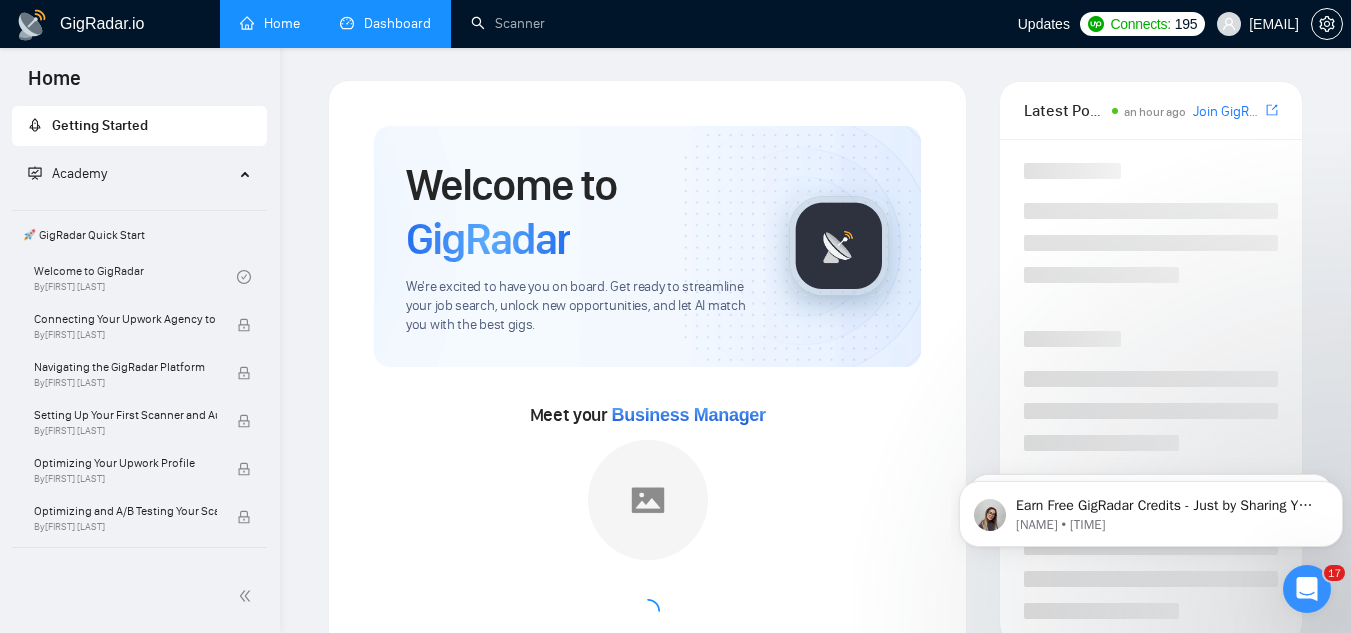 click on "Dashboard" at bounding box center [385, 23] 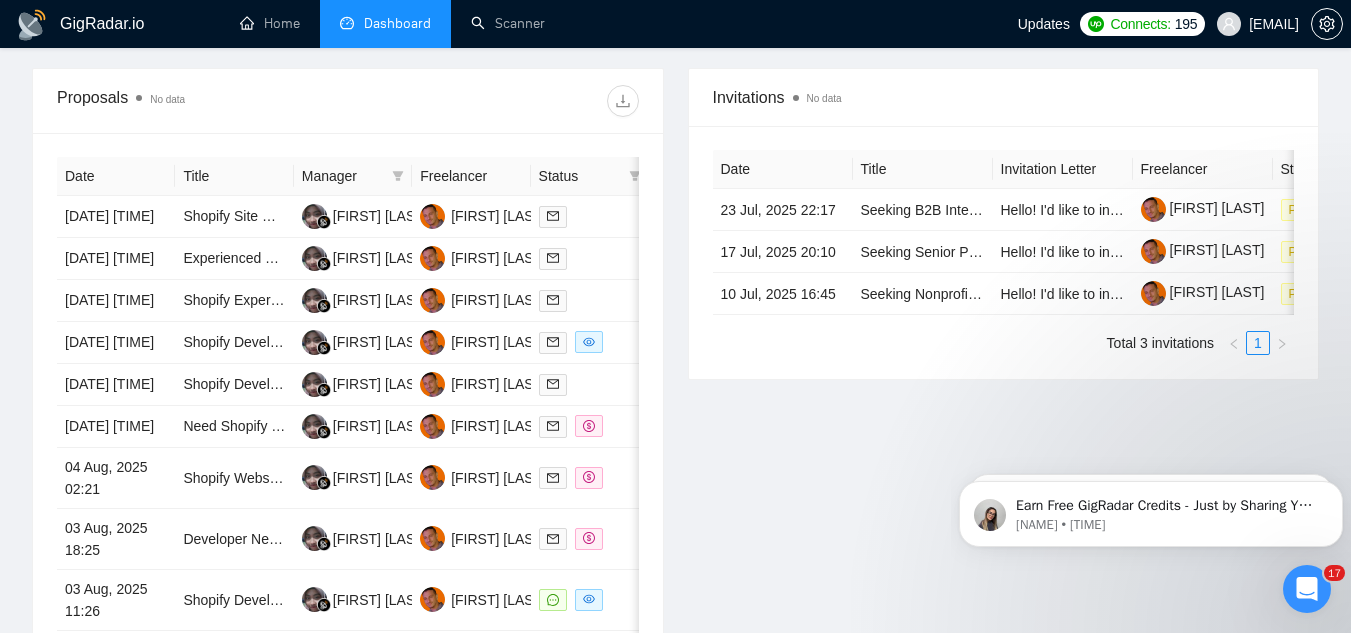 scroll, scrollTop: 800, scrollLeft: 0, axis: vertical 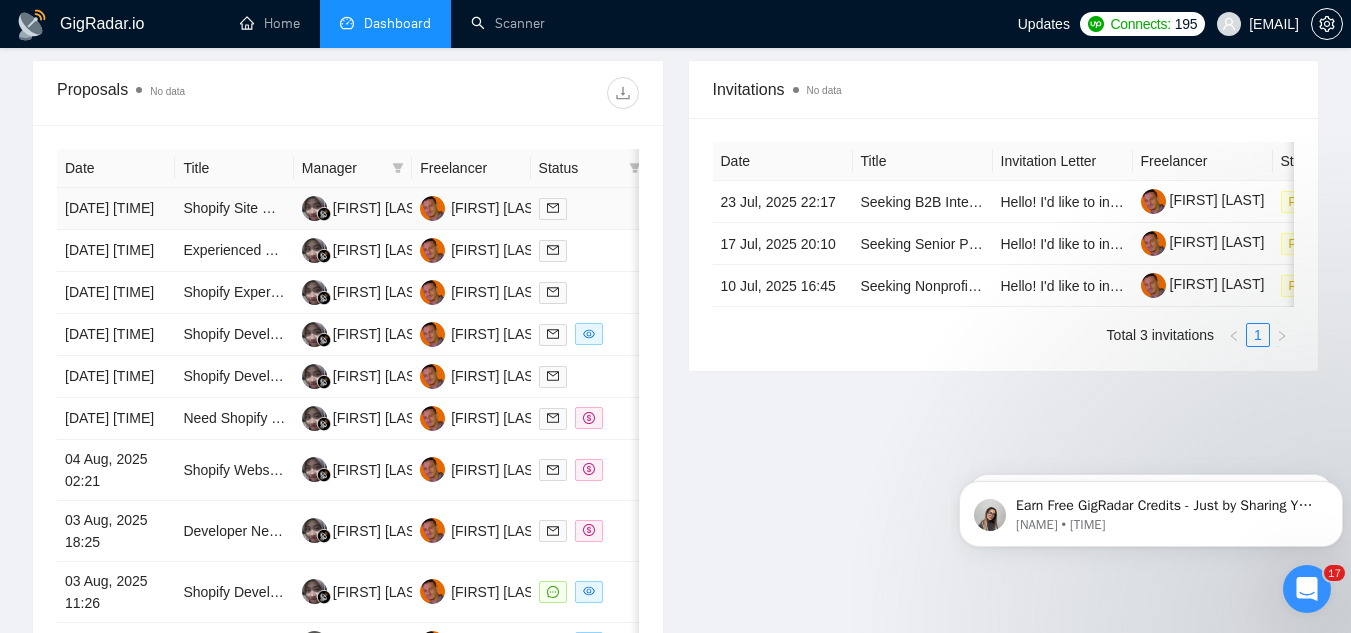 click on "Shopify Site Manager (Design + Content + Conversion)" at bounding box center (234, 209) 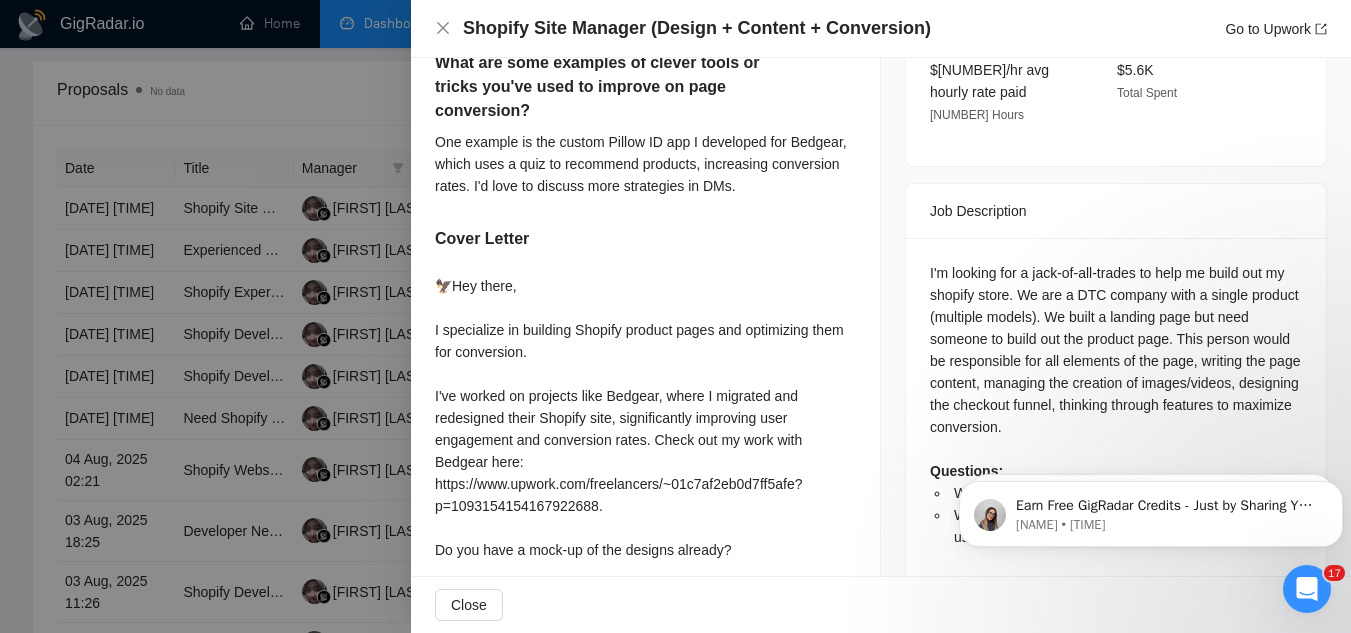 scroll, scrollTop: 700, scrollLeft: 0, axis: vertical 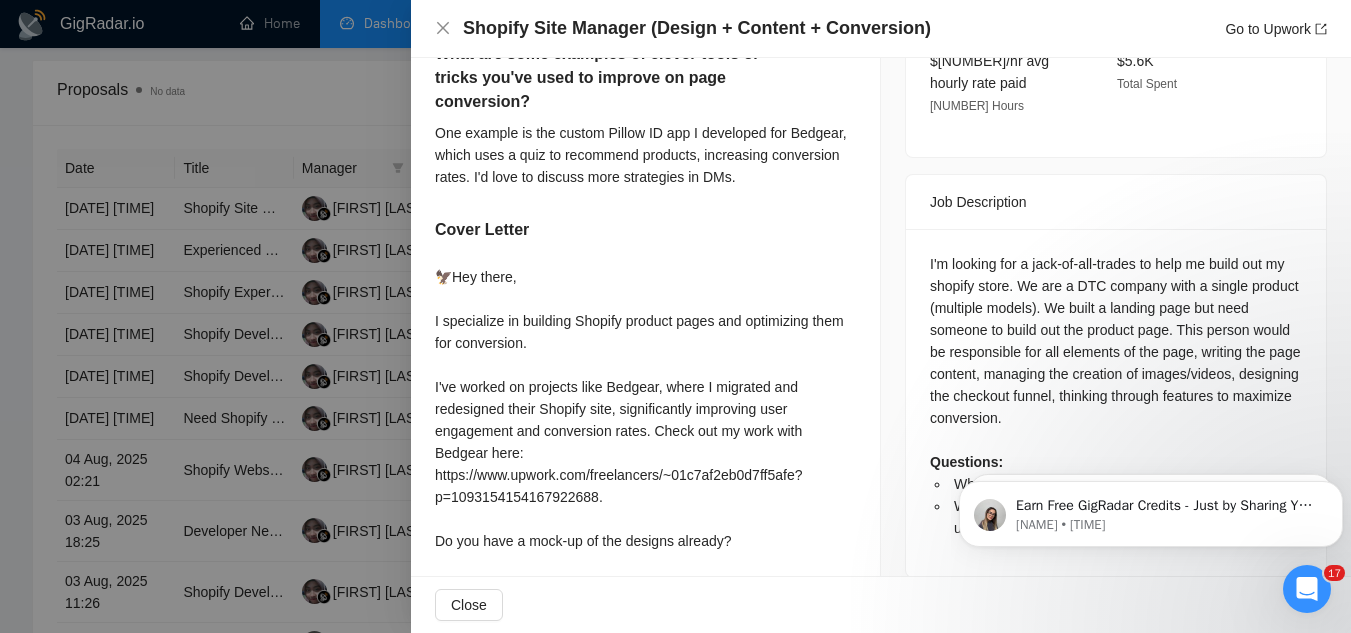 click at bounding box center [675, 316] 